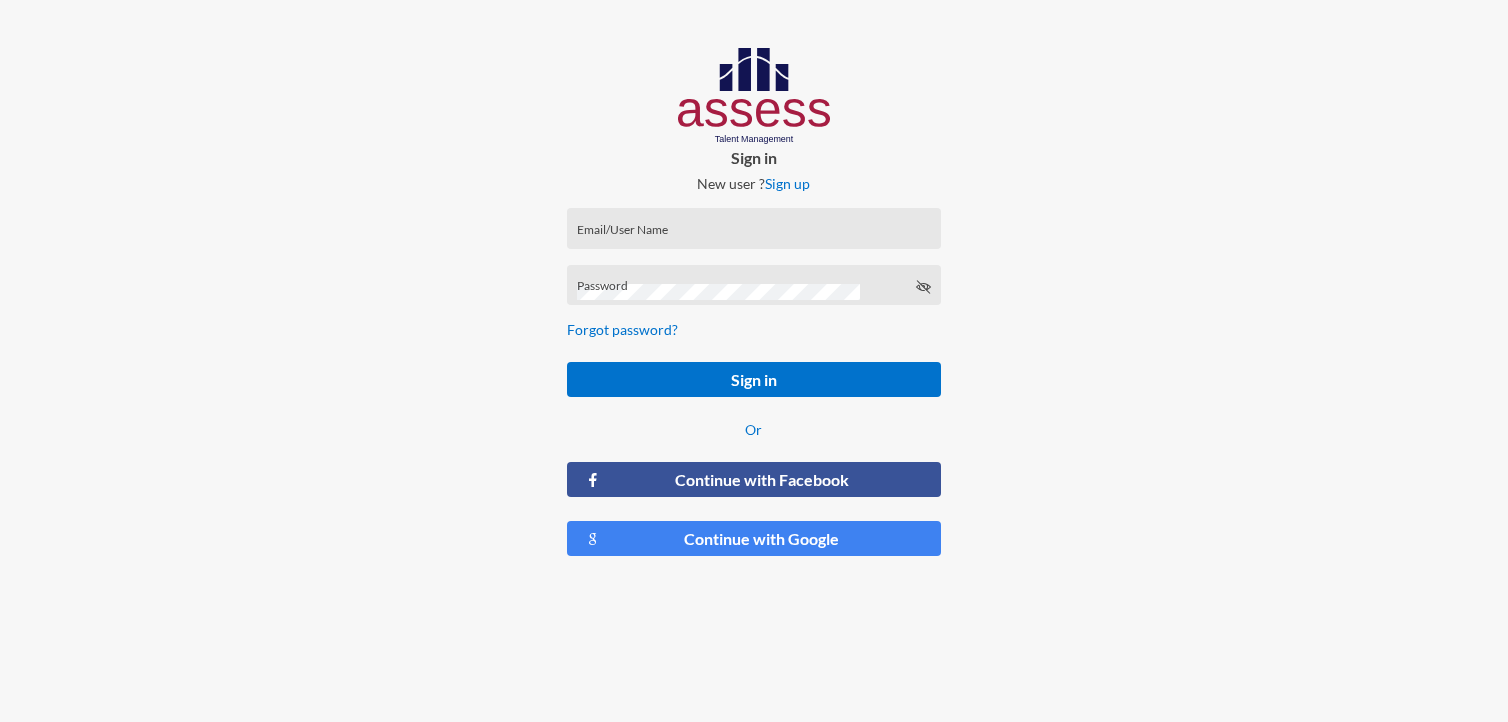 scroll, scrollTop: 0, scrollLeft: 0, axis: both 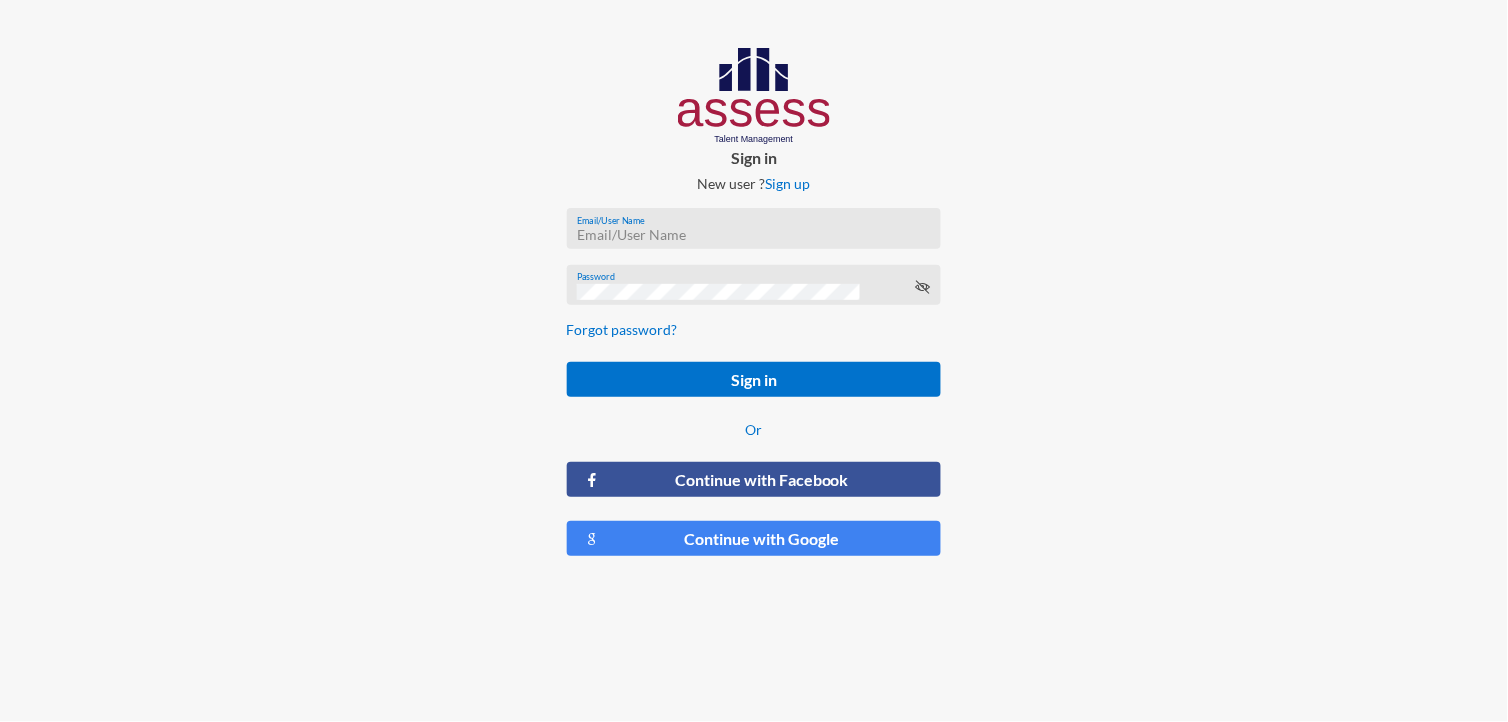 type on "[NAME]-RME" 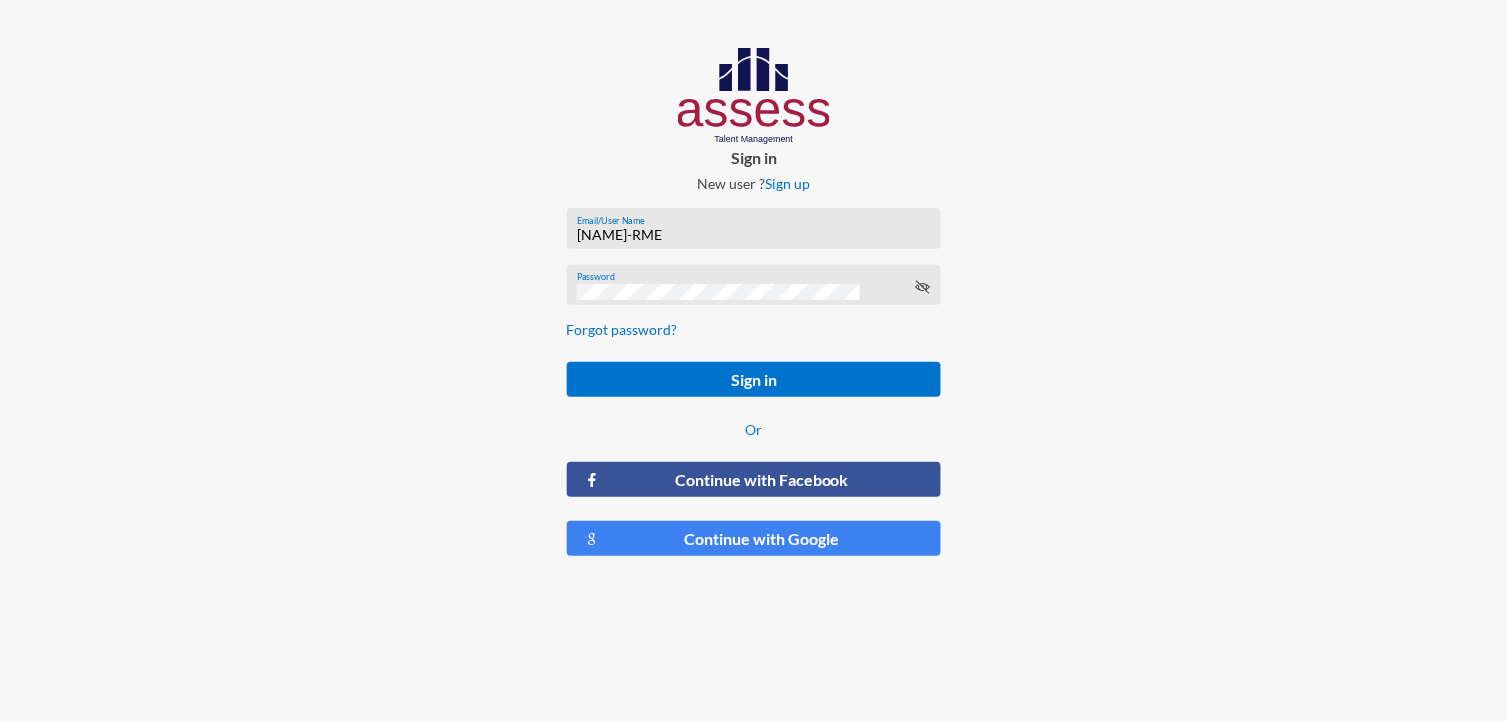 click on "[NAME]-RME Email/User Name Password Forgot password? Sign in Or Continue with Facebook Continue with Google" 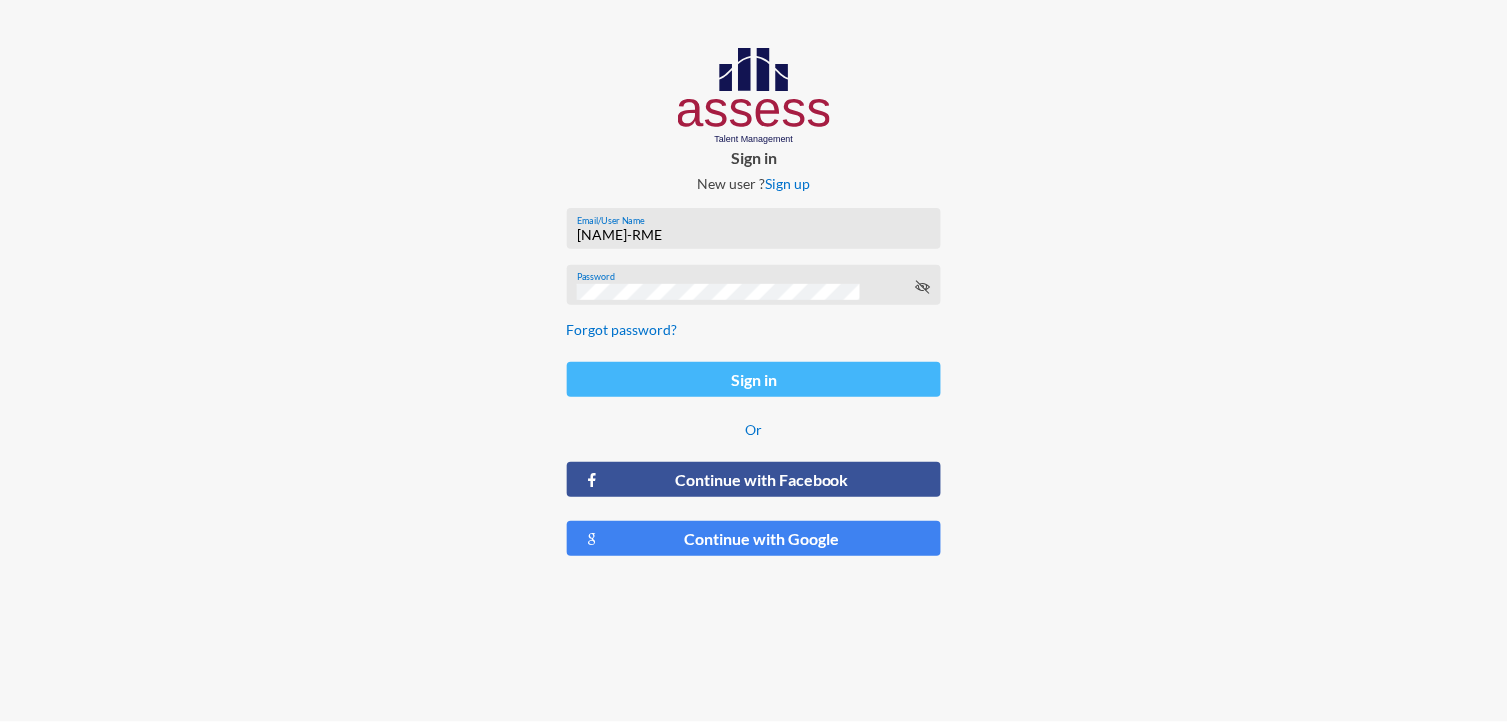 click on "Sign in" 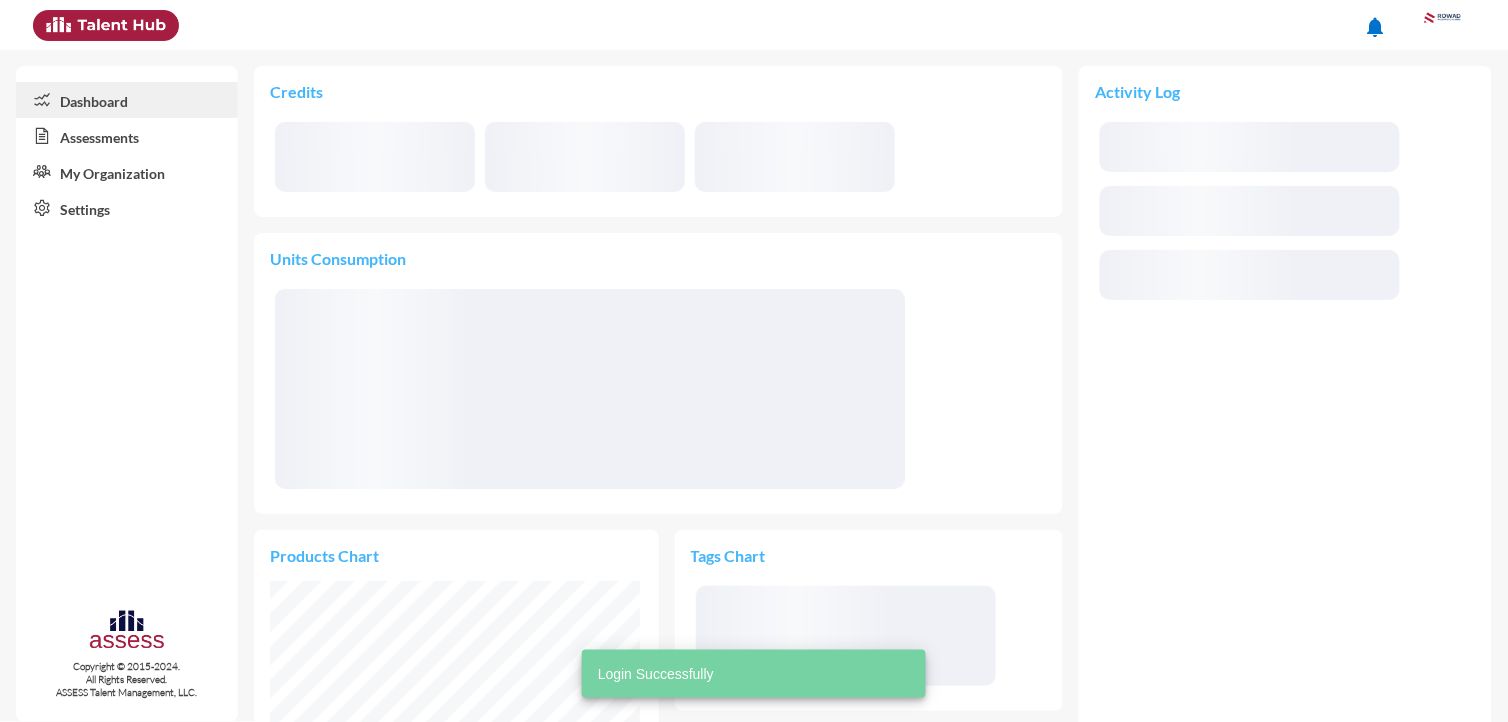 scroll, scrollTop: 999952, scrollLeft: 999952, axis: both 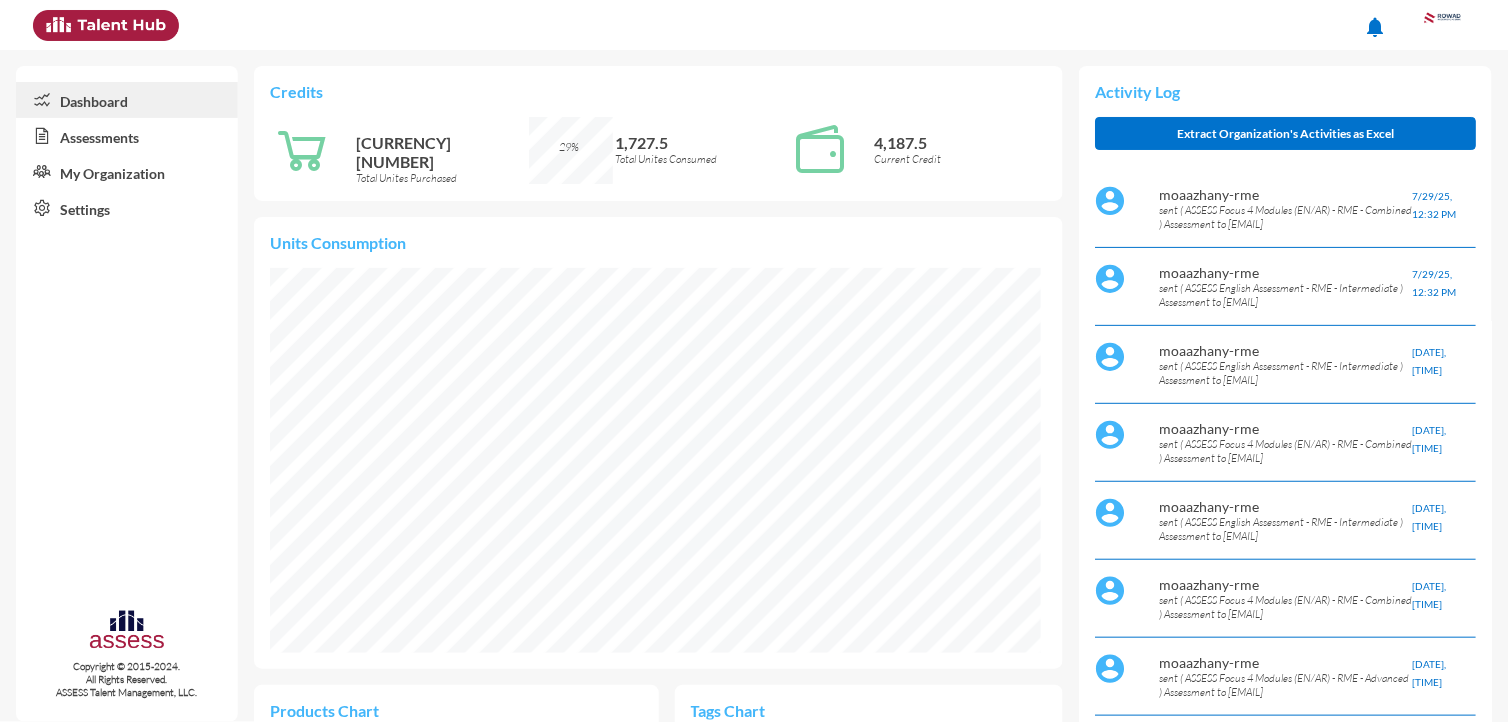 click on "My Organization" 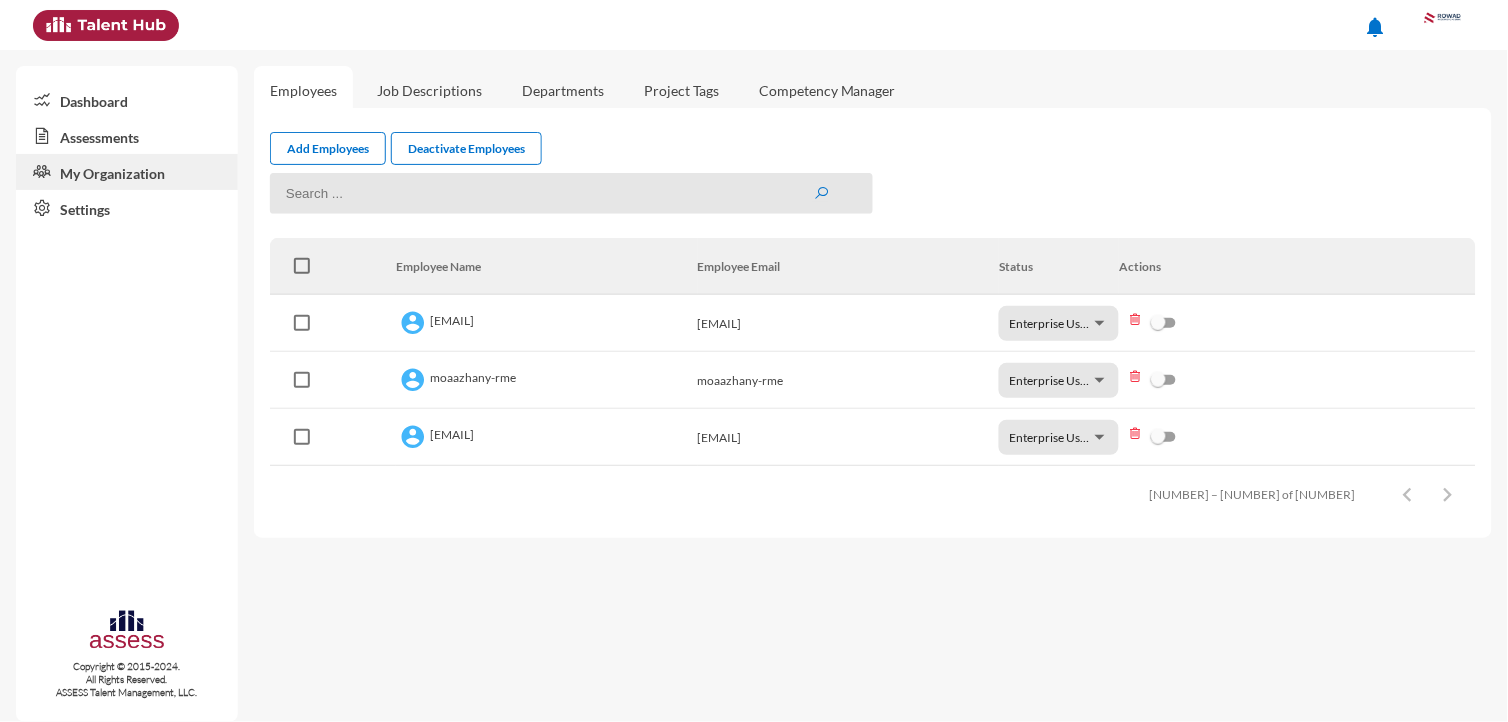 click on "My Organization" 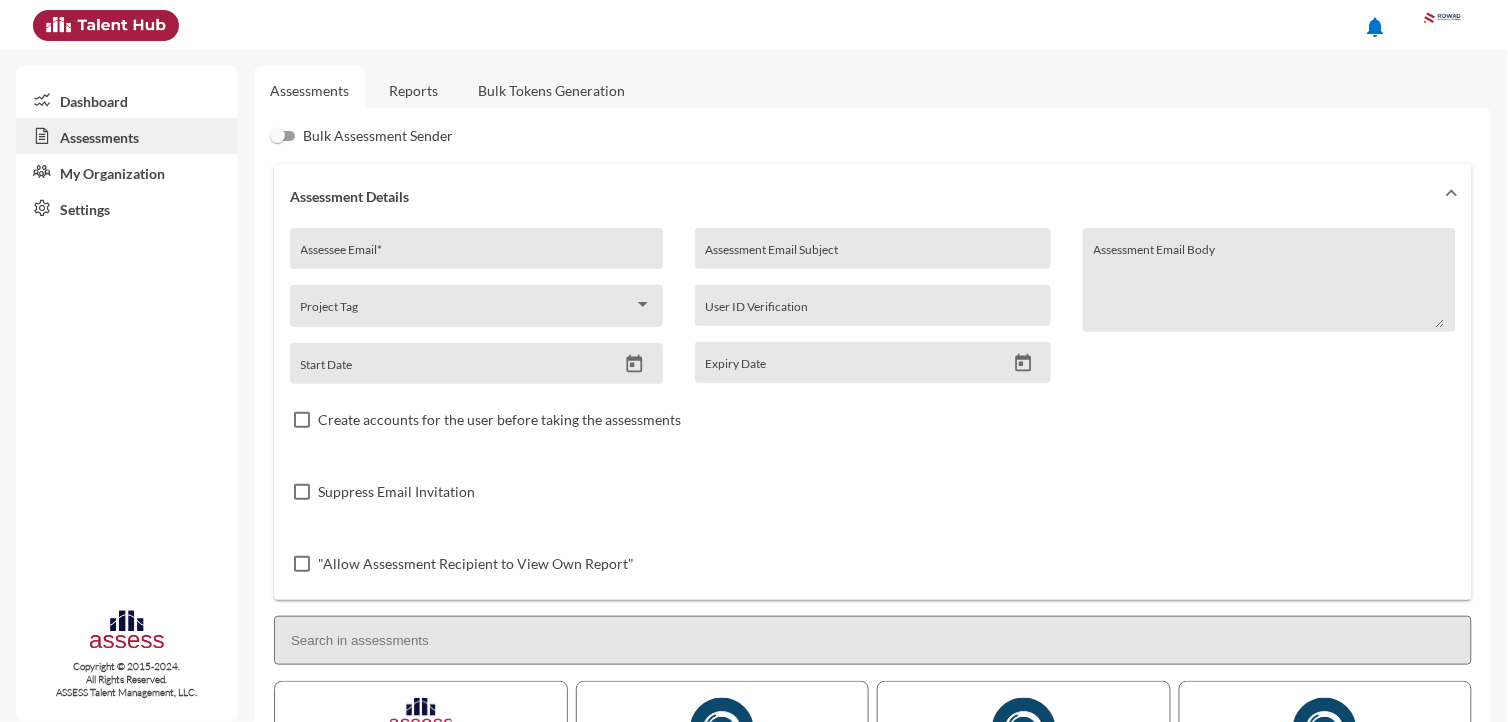 click on "Reports" 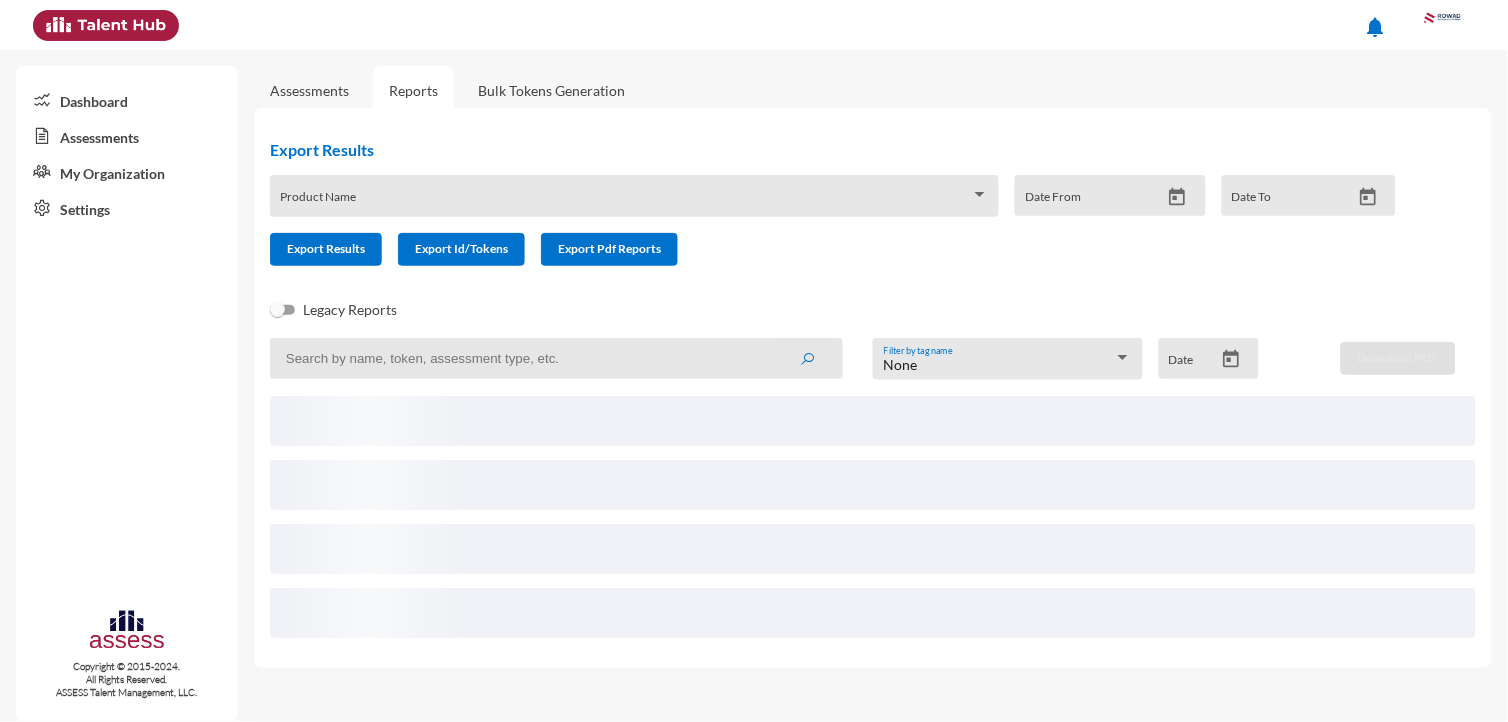click 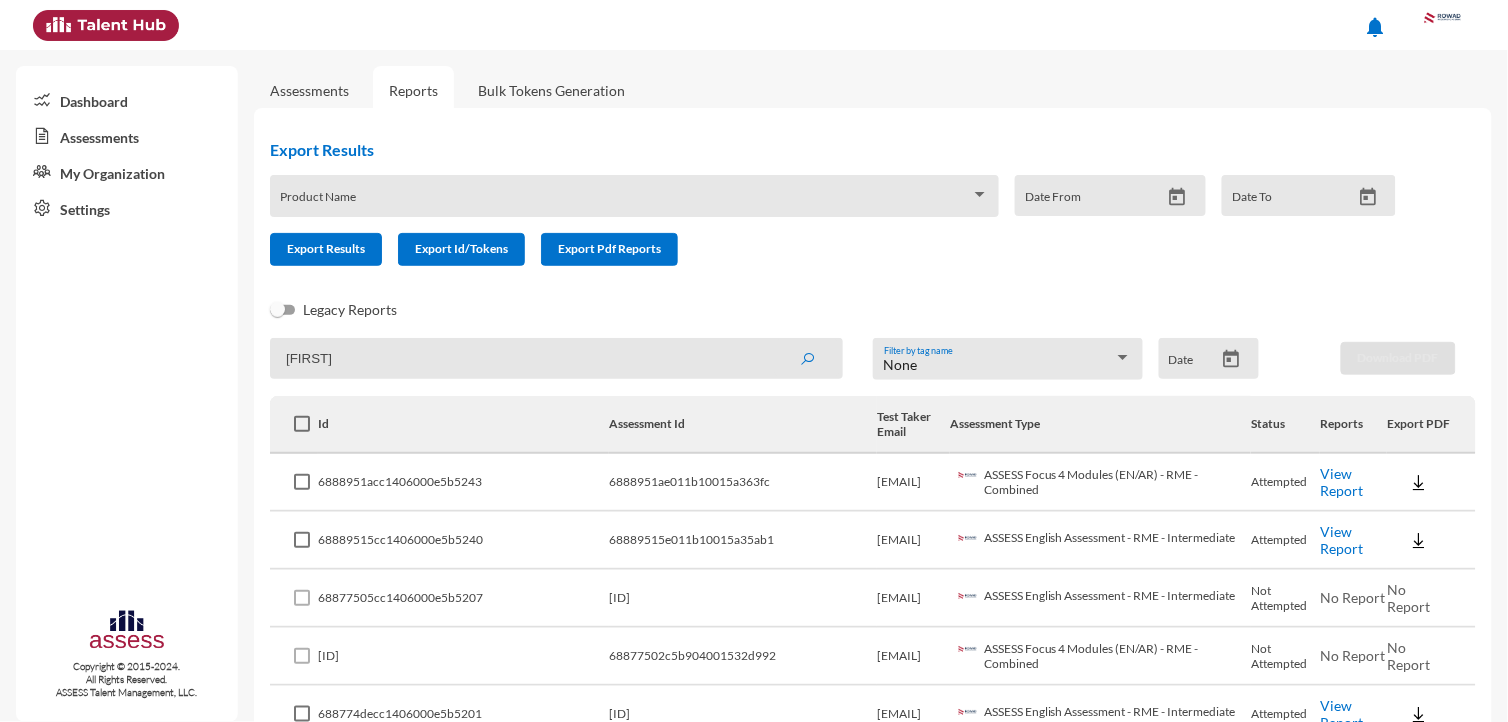 click 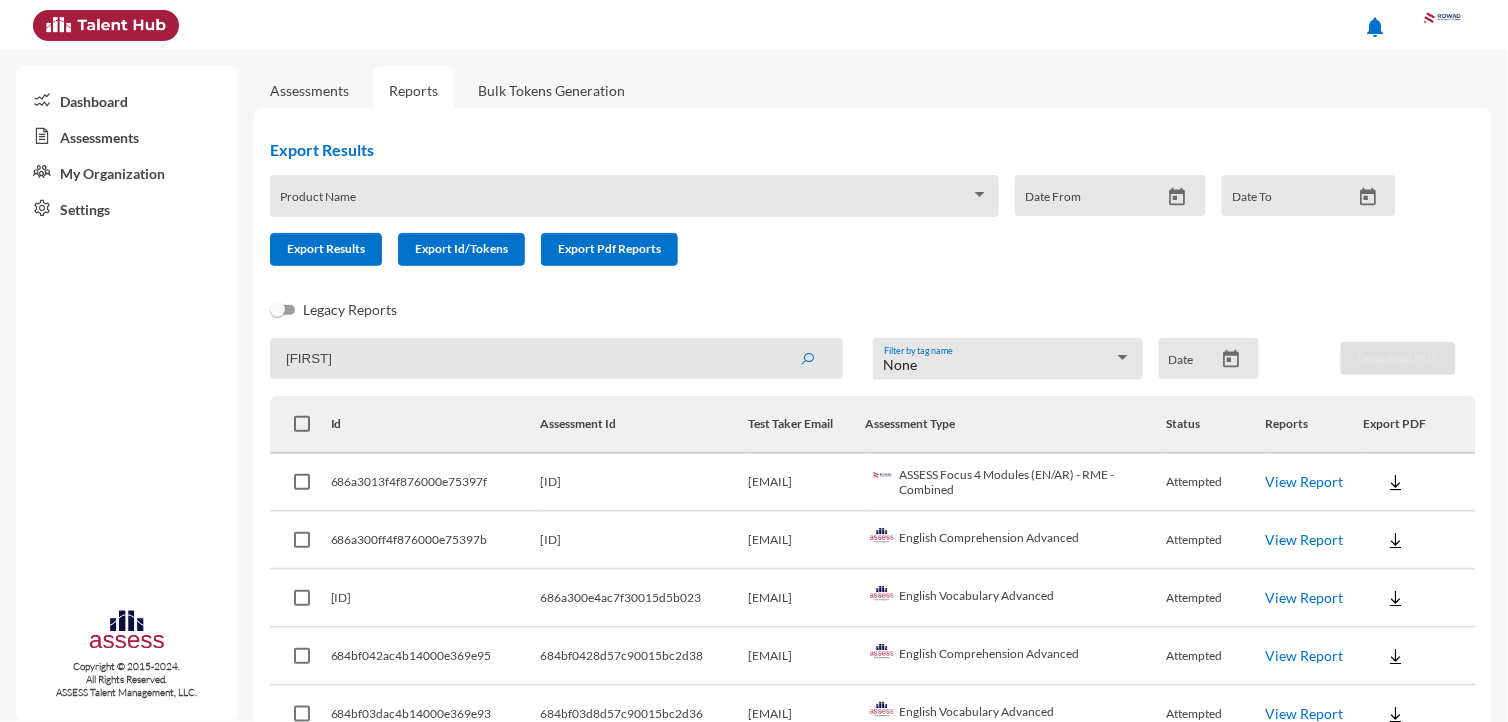 click on "View Report" 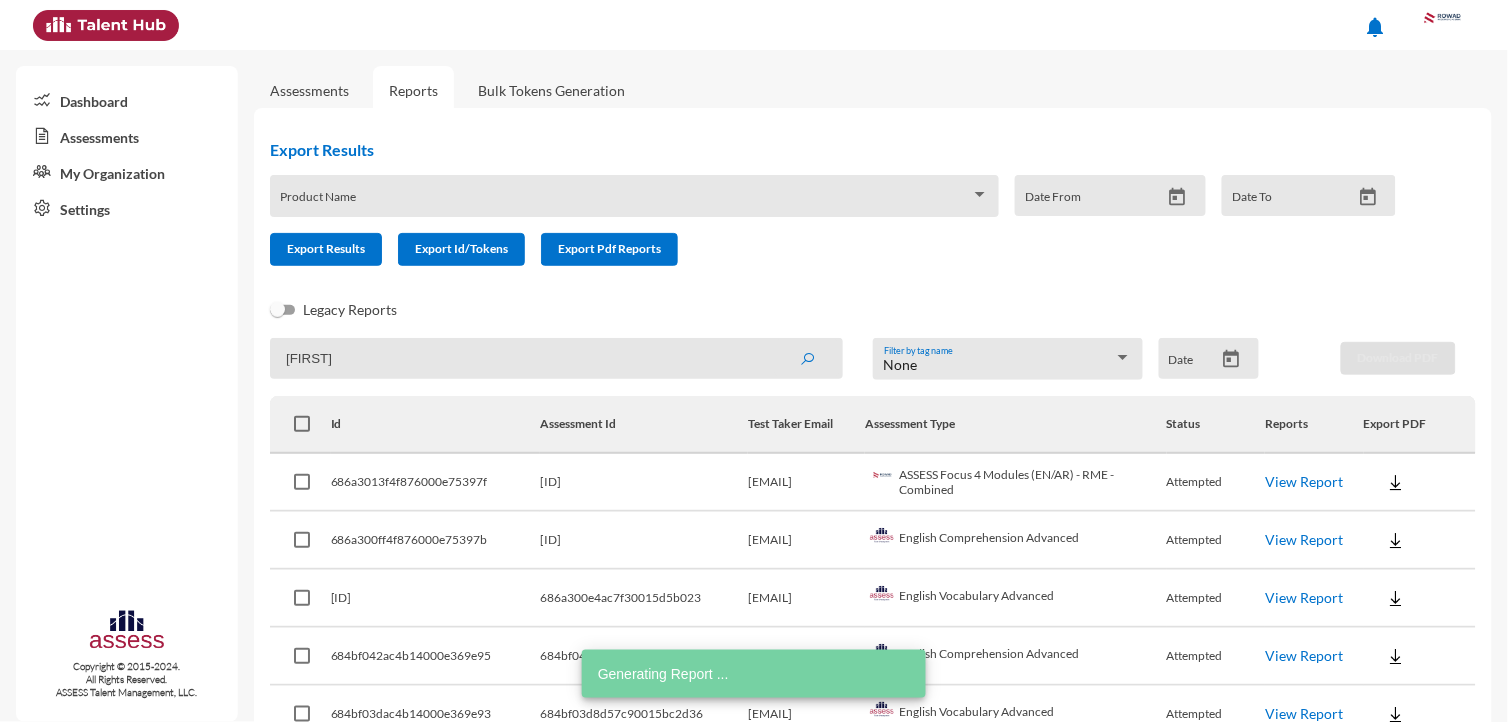 click on "View Report" 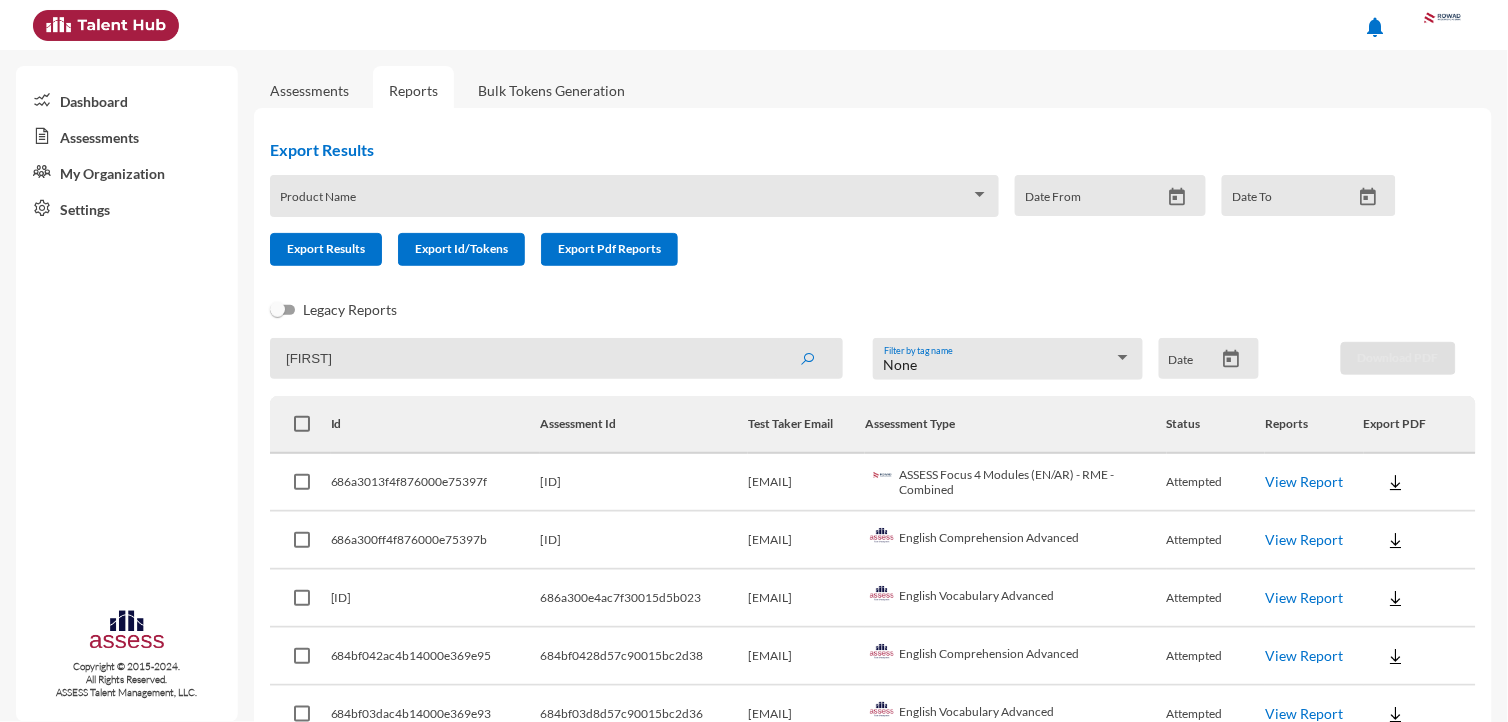 click on "[FIRST]" 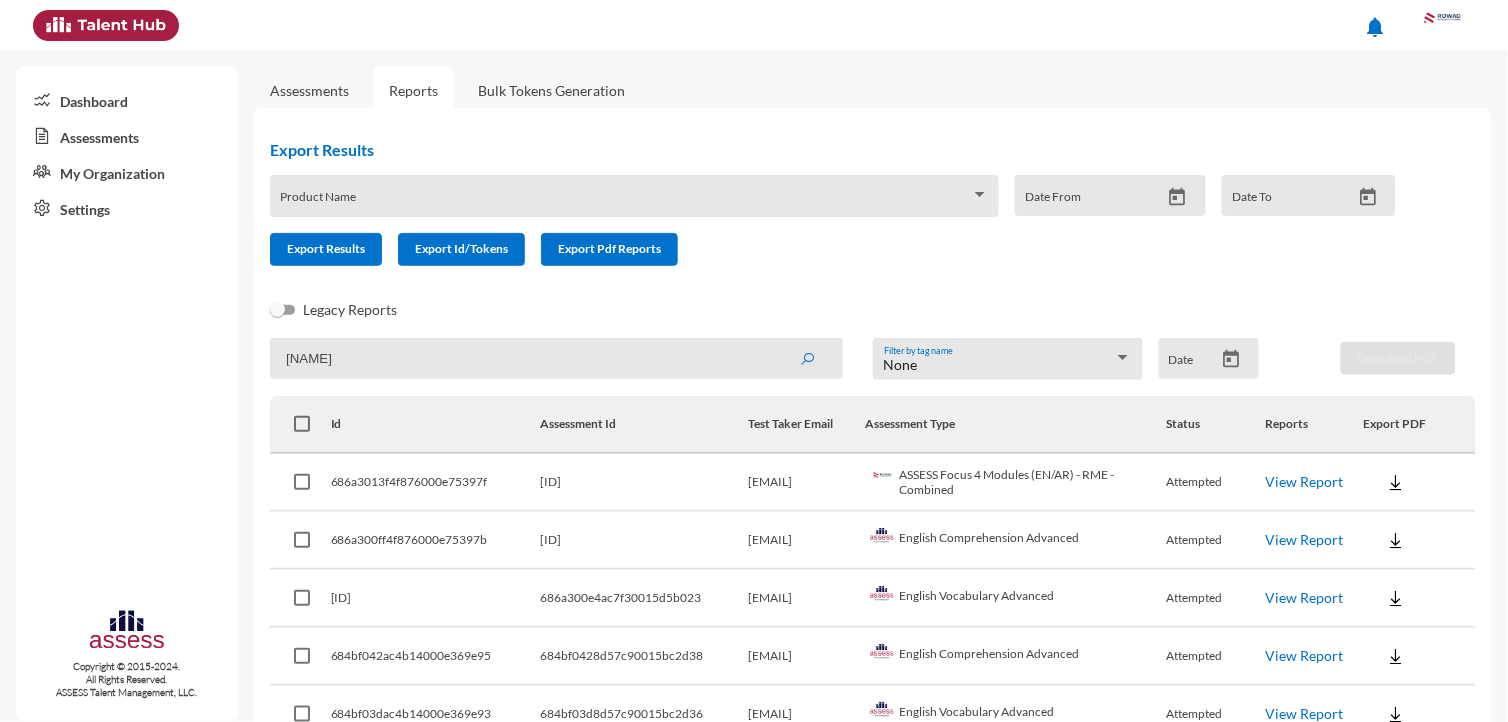 type on "[NAME]" 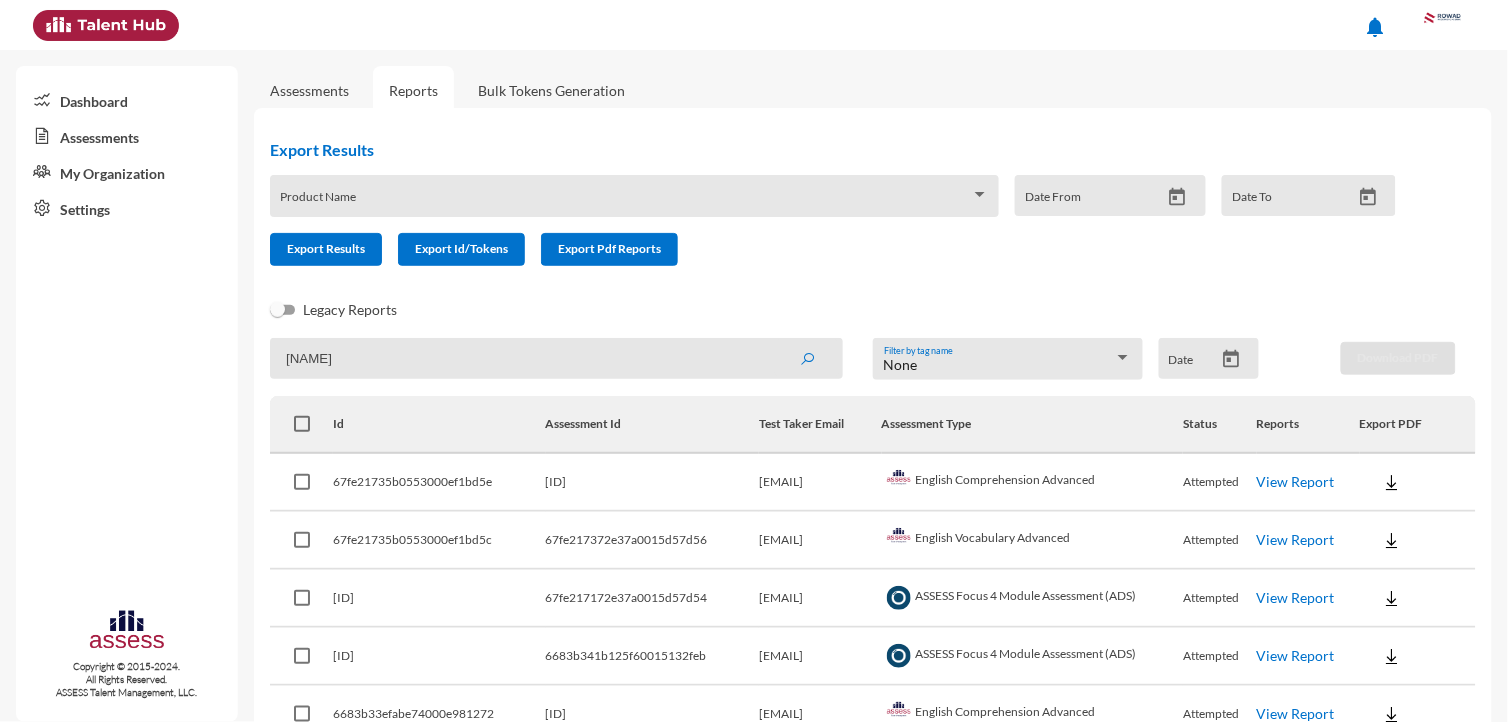 click on "View Report" 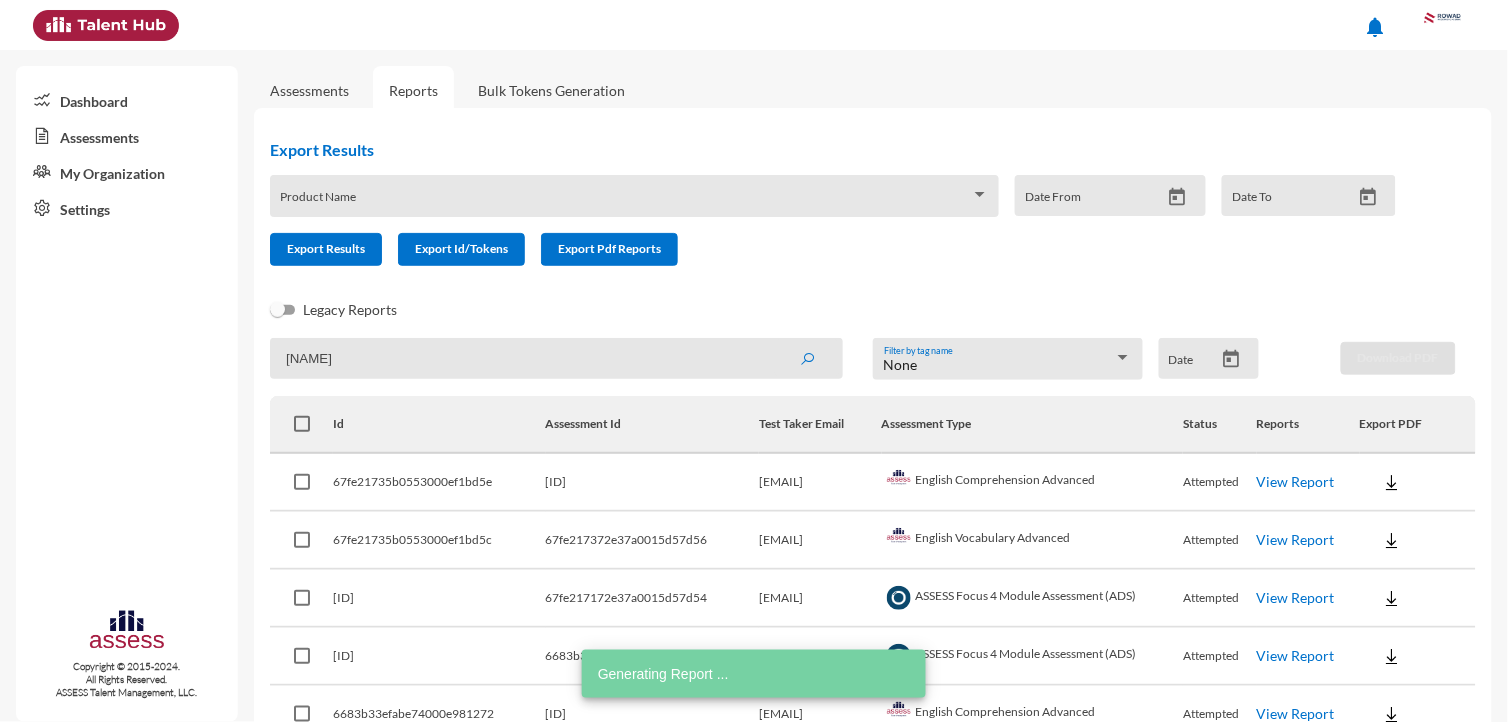 click on "View Report" 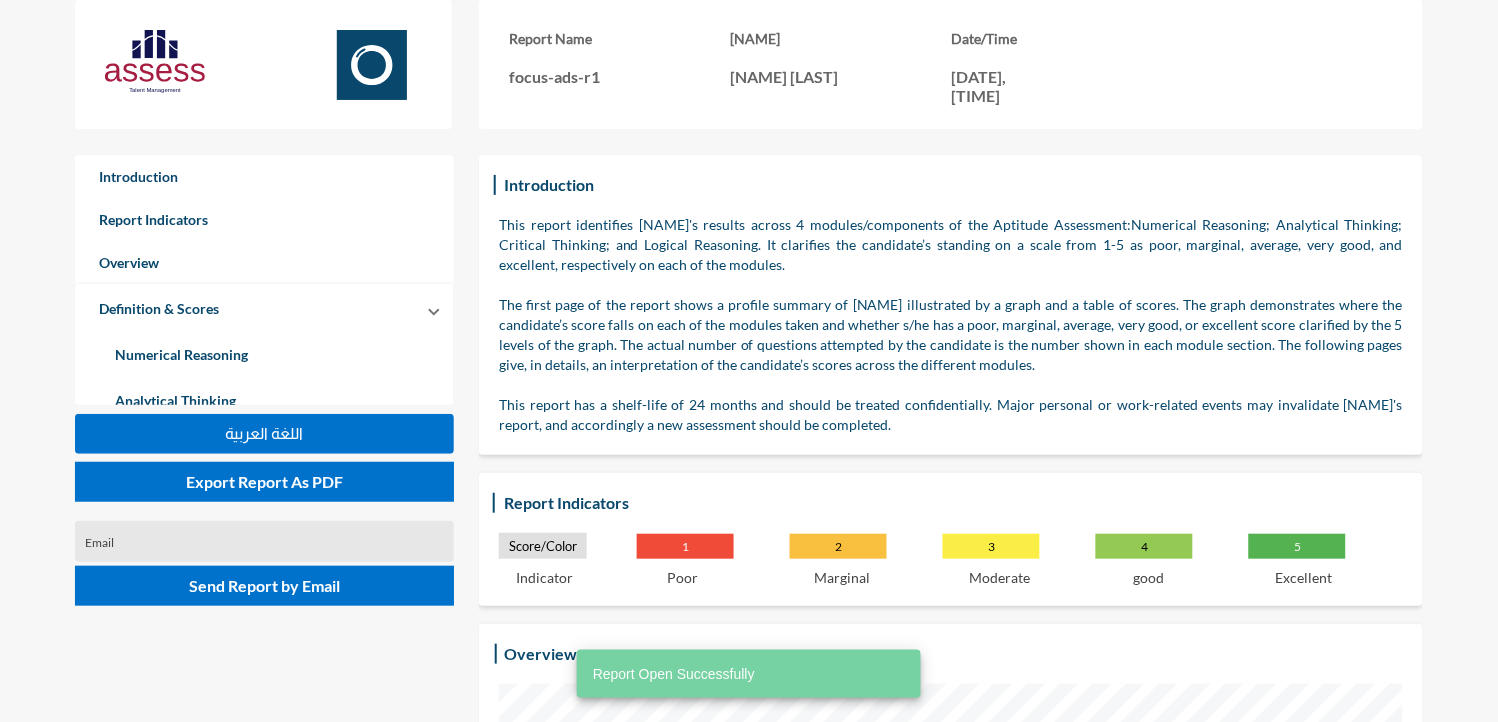 scroll, scrollTop: 55, scrollLeft: 0, axis: vertical 